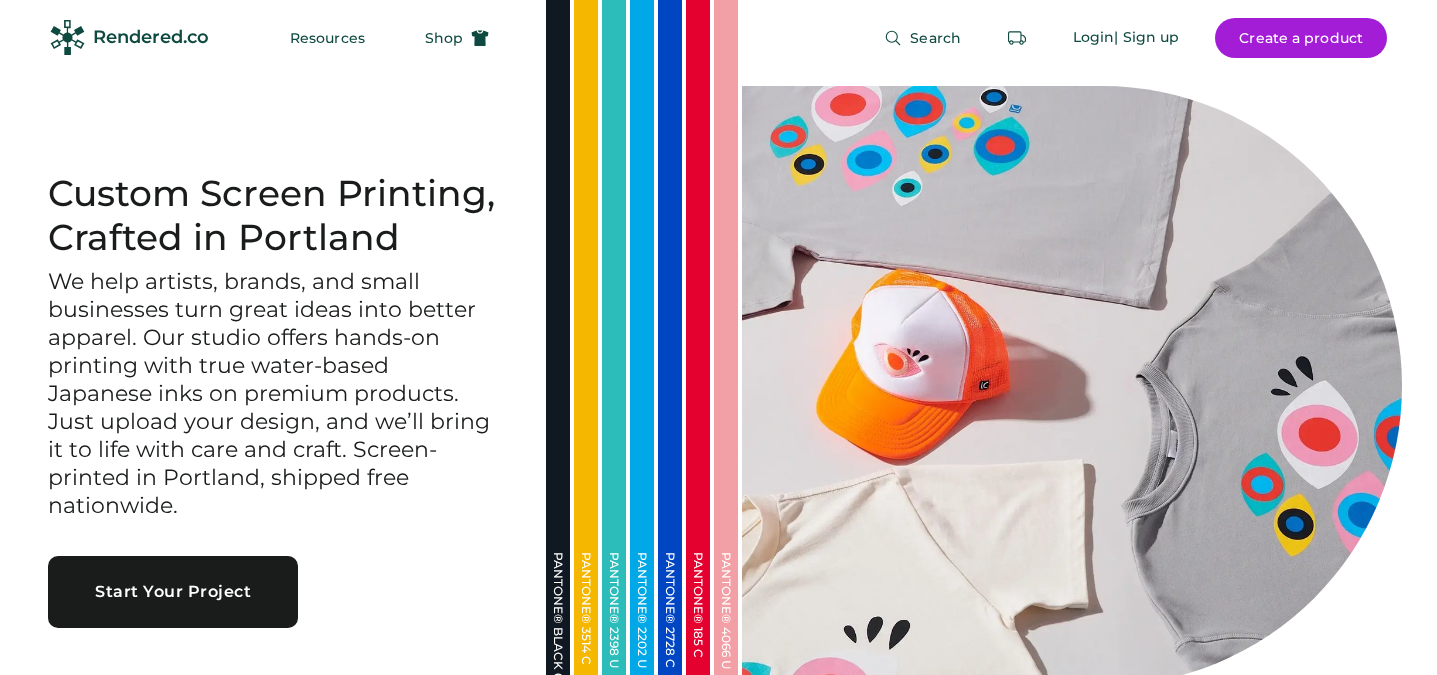 scroll, scrollTop: 0, scrollLeft: 0, axis: both 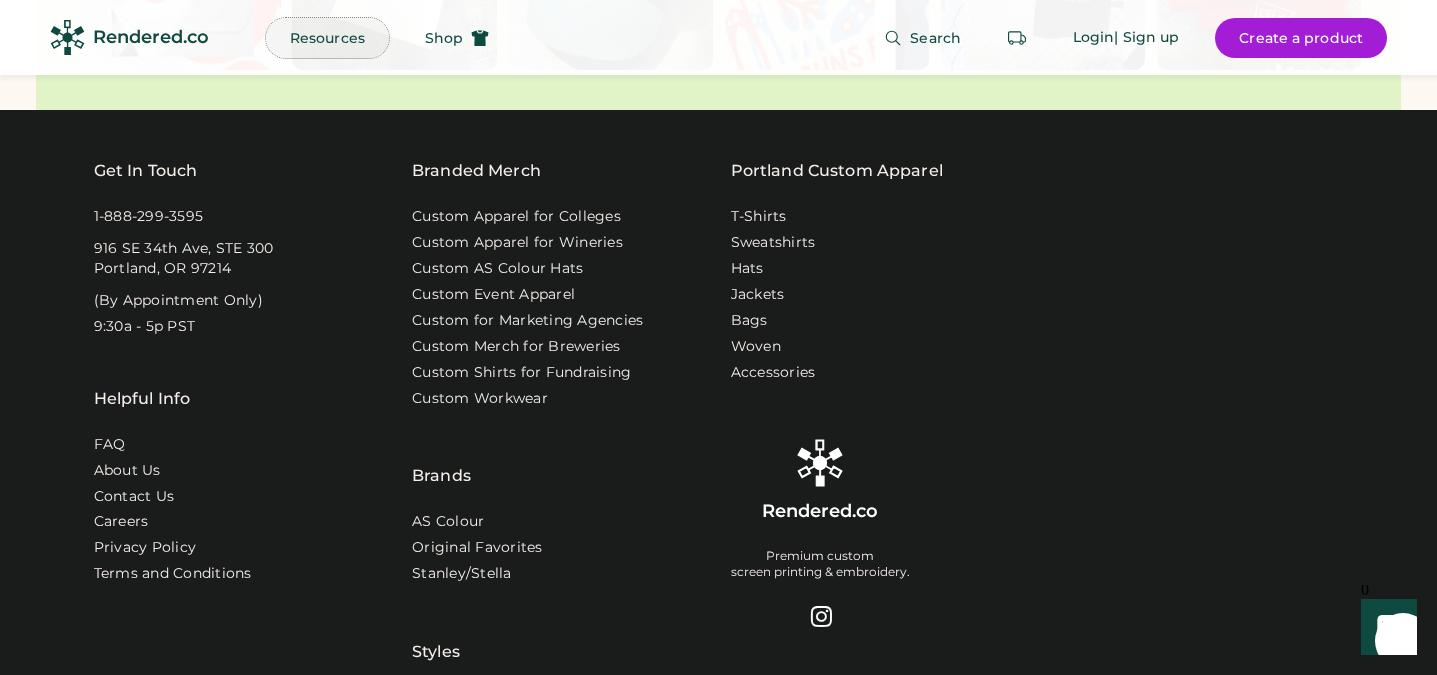 click on "Resources" at bounding box center [327, 38] 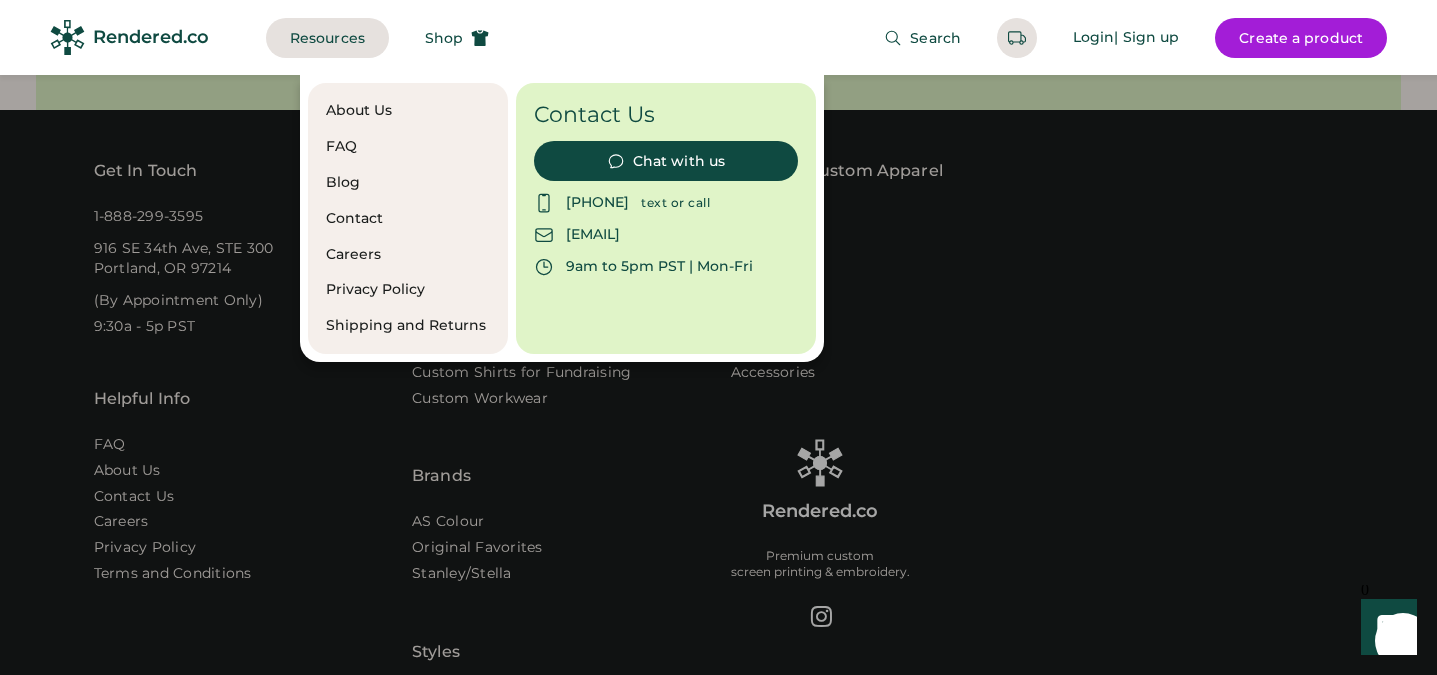 click on "Blog" at bounding box center (408, 183) 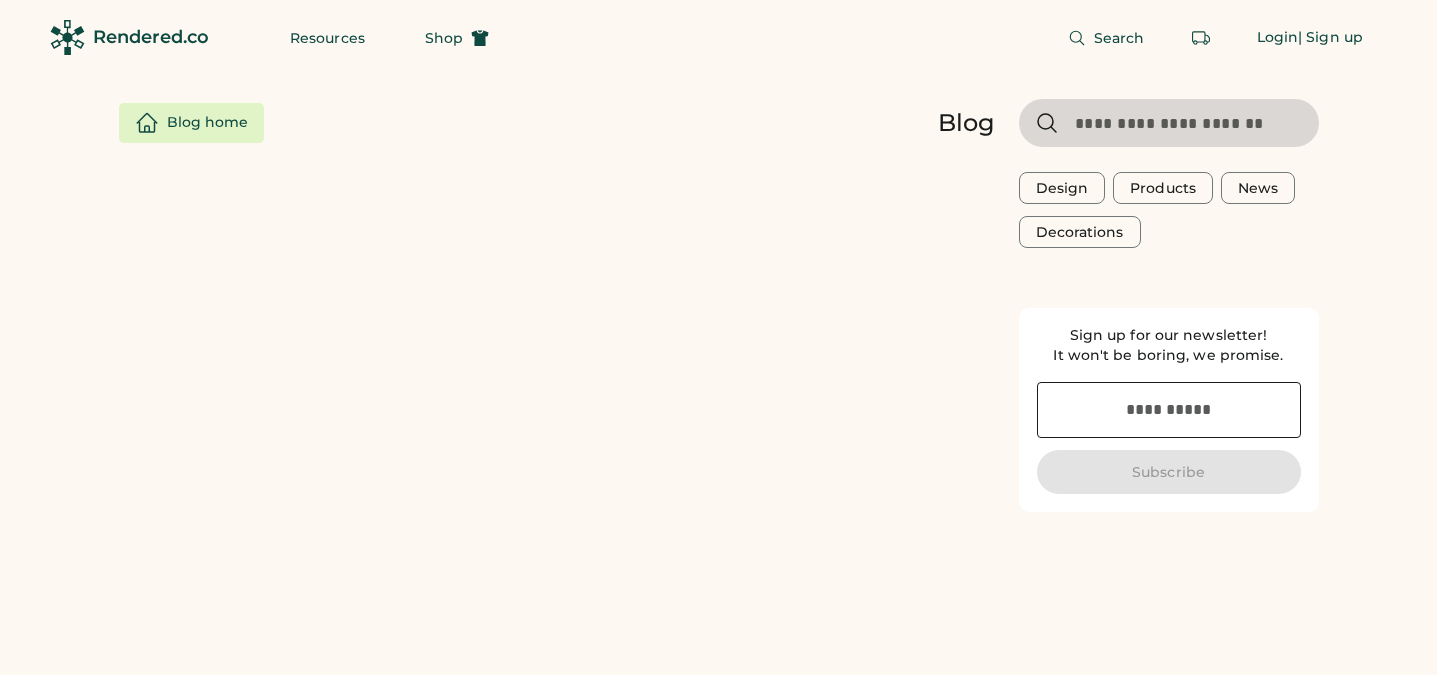 scroll, scrollTop: 0, scrollLeft: 0, axis: both 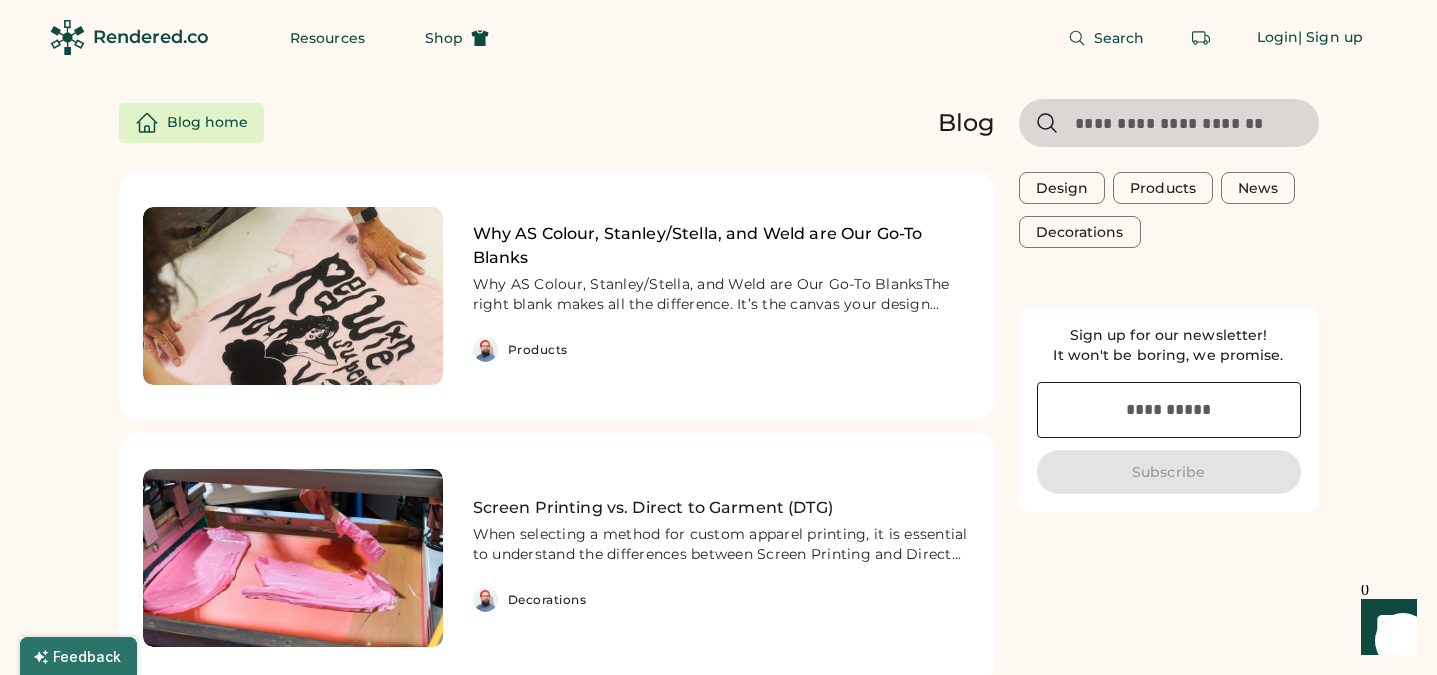 click on "Why AS Colour, Stanley/Stella, and Weld are Our Go-To Blanks" at bounding box center [722, 246] 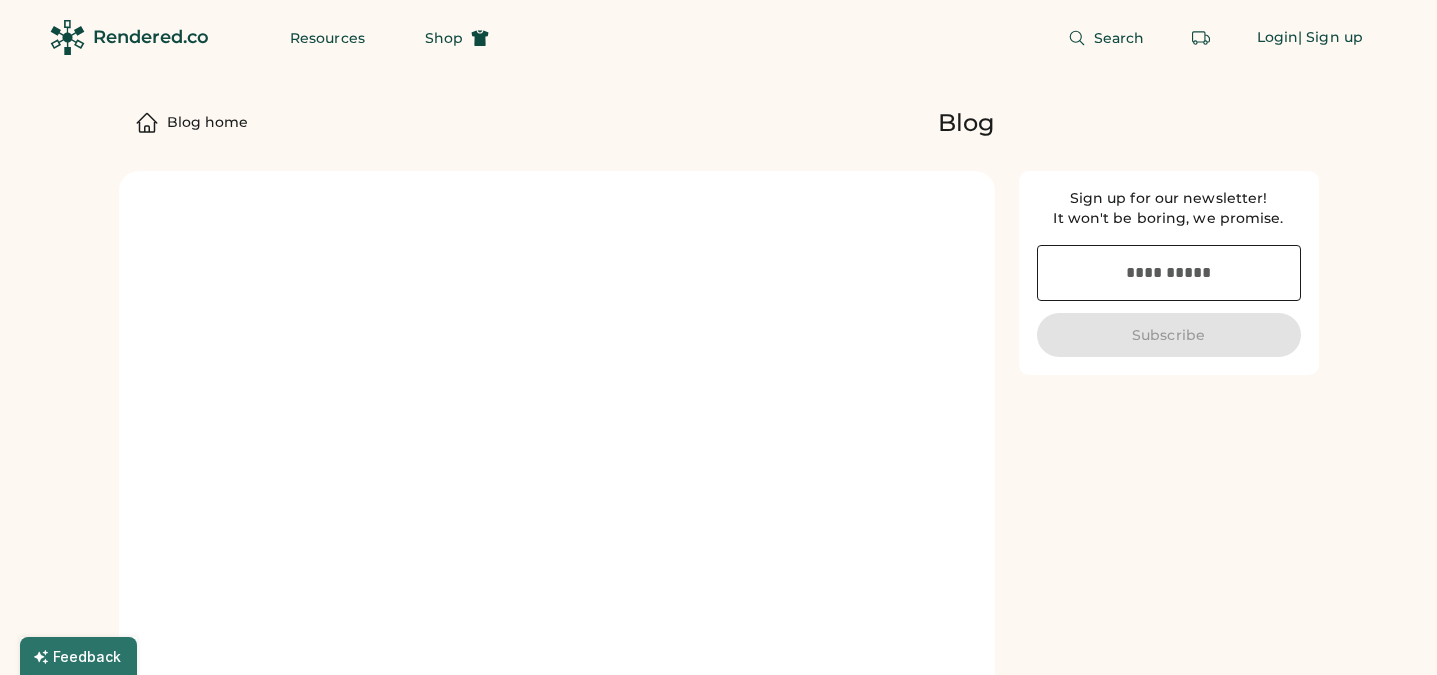scroll, scrollTop: 0, scrollLeft: 0, axis: both 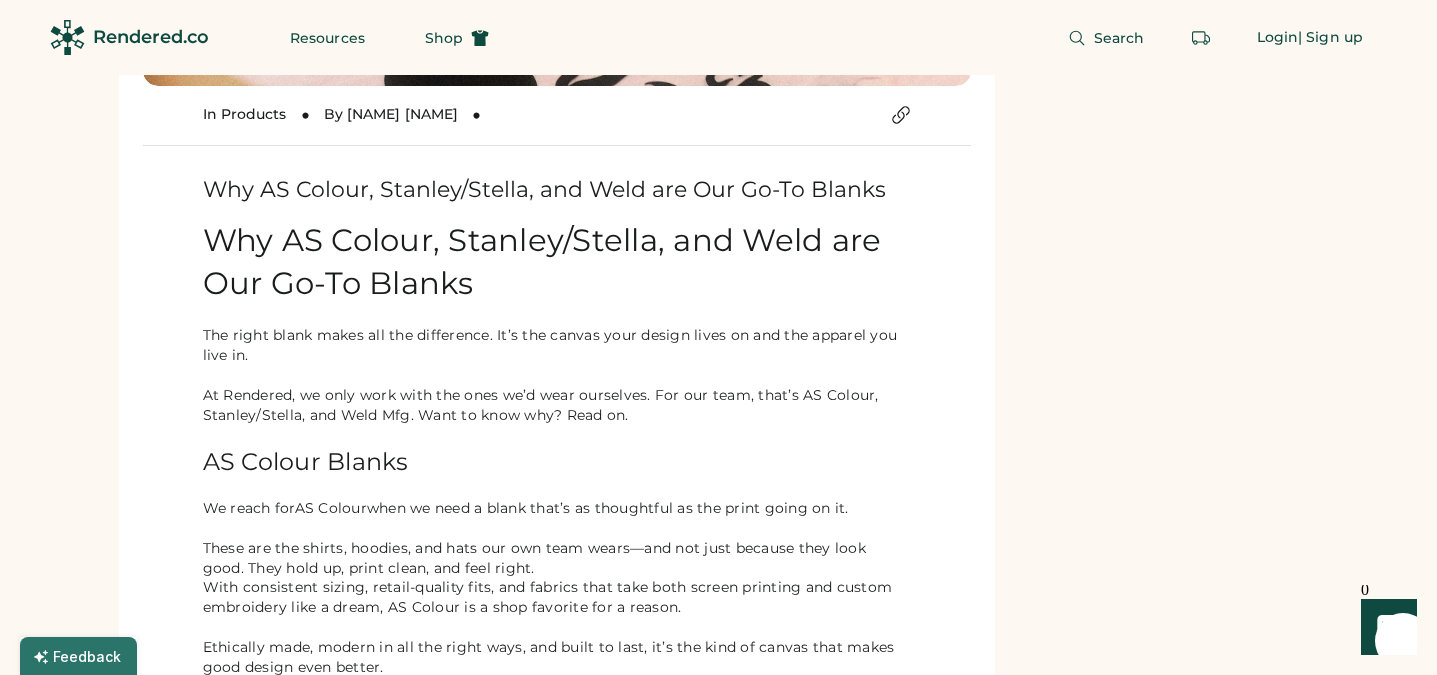 click on "Why AS Colour, Stanley/Stella, and Weld are Our Go-To Blanks" at bounding box center (557, 190) 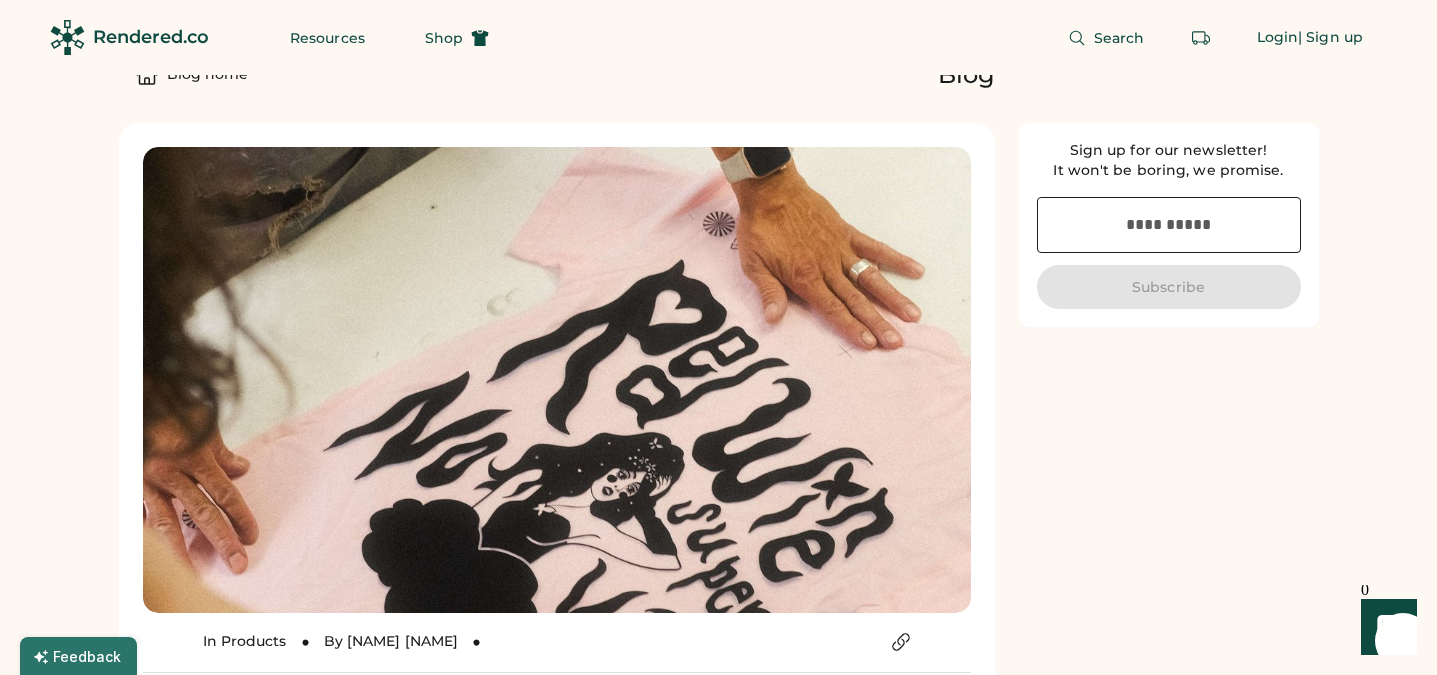 scroll, scrollTop: 0, scrollLeft: 0, axis: both 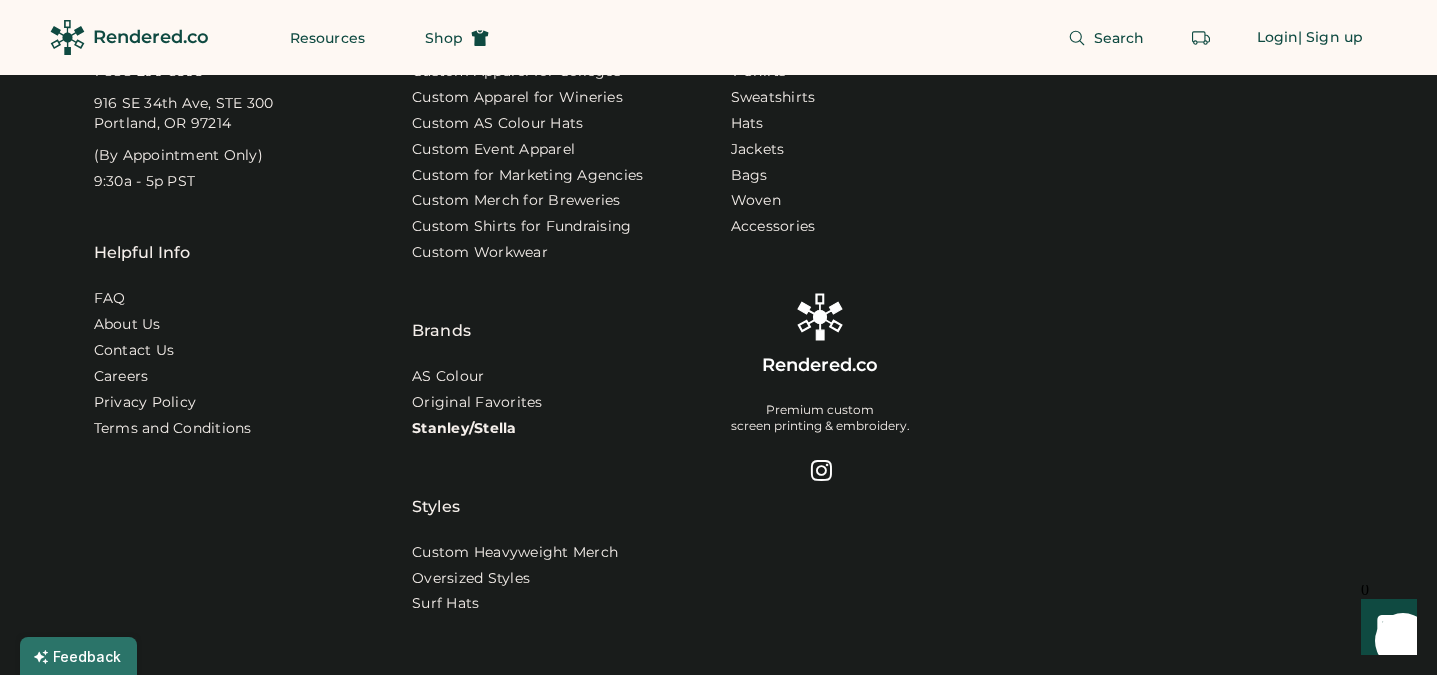 click on "Stanley/Stella" at bounding box center [464, 429] 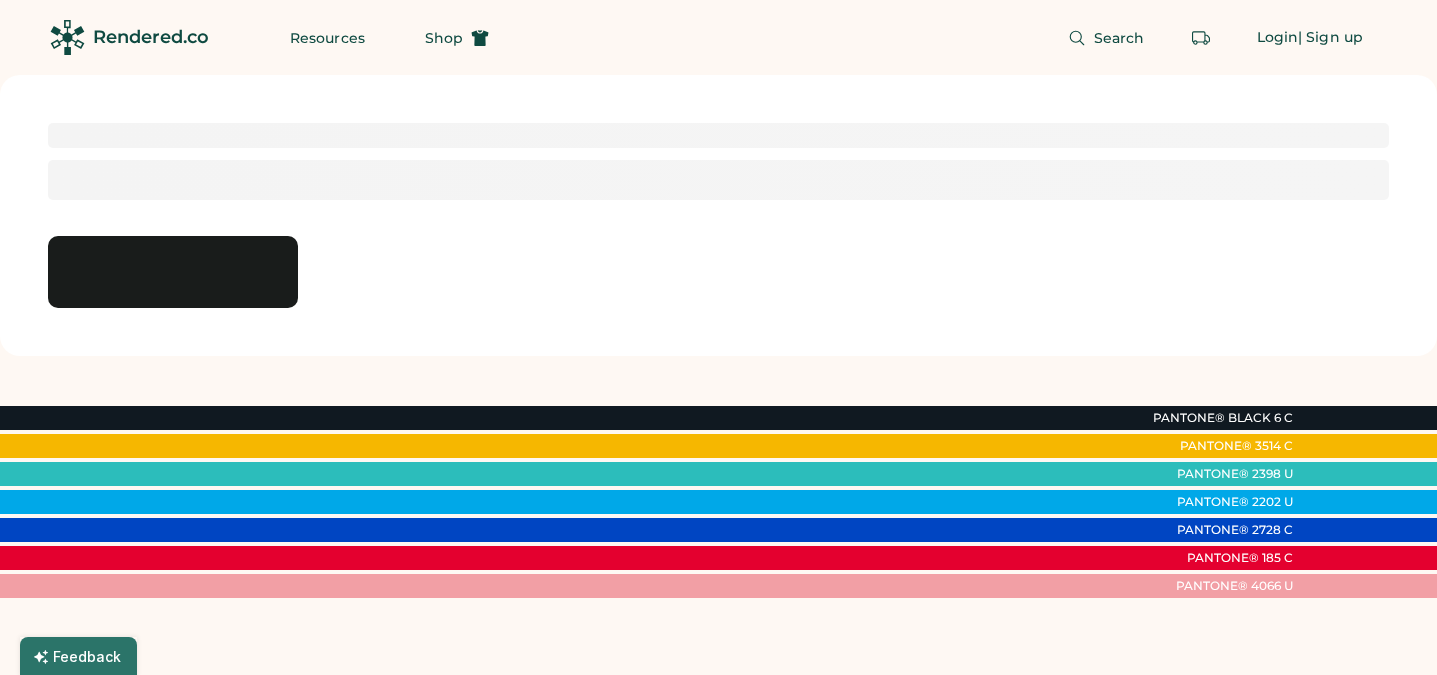 scroll, scrollTop: 0, scrollLeft: 0, axis: both 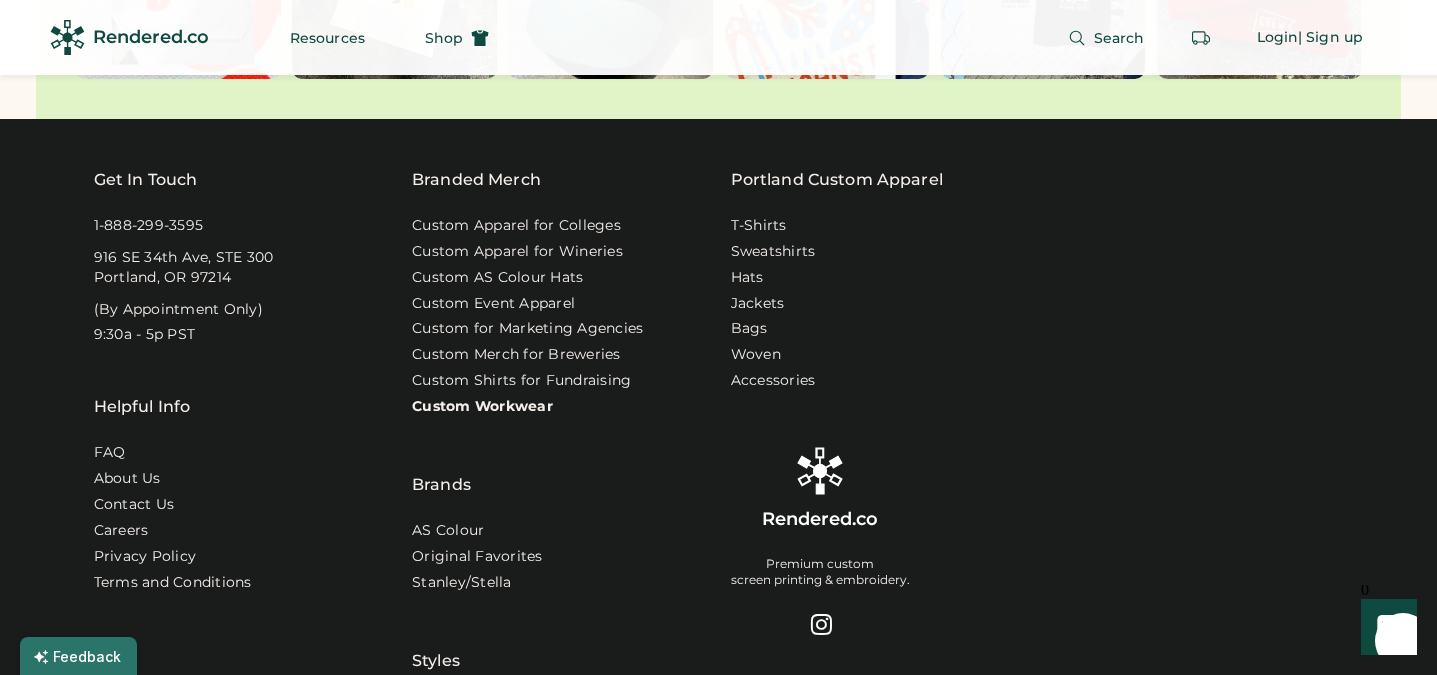 click on "Custom Workwear" at bounding box center [482, 407] 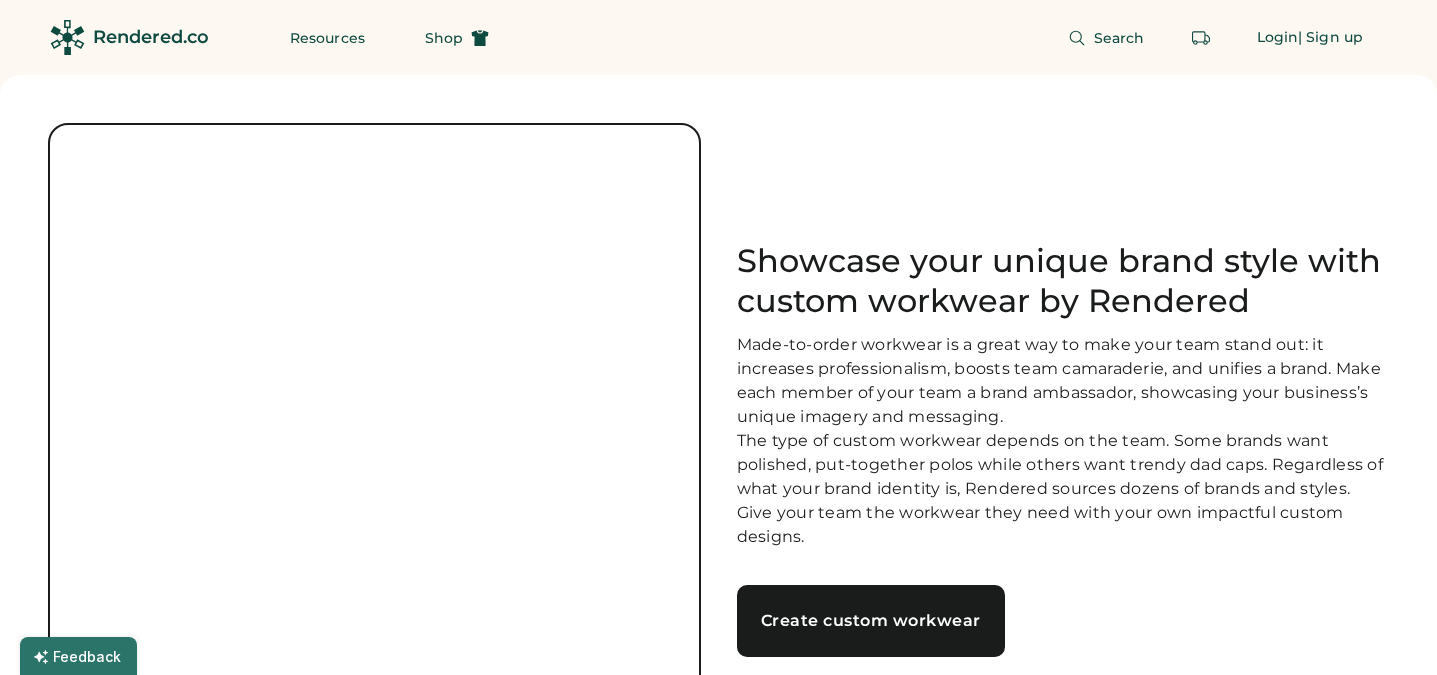 scroll, scrollTop: 0, scrollLeft: 0, axis: both 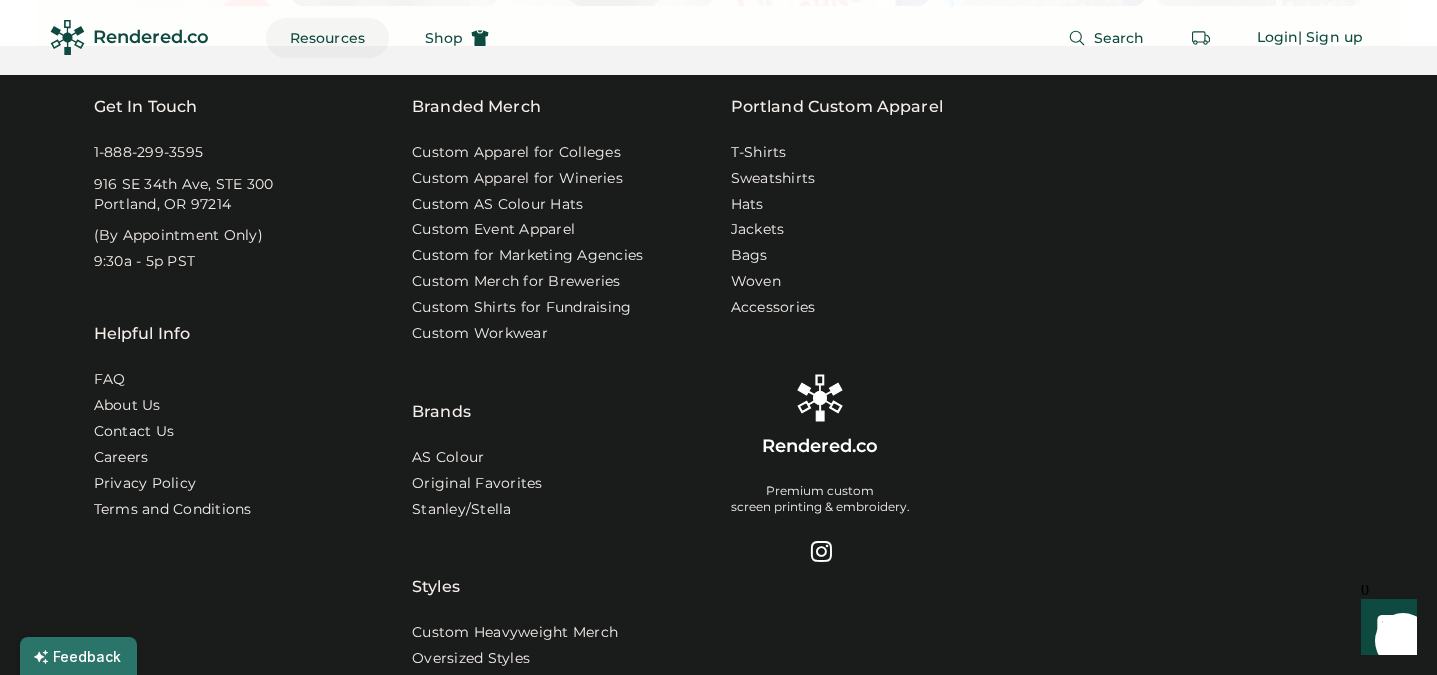 click on "Resources" at bounding box center (327, 38) 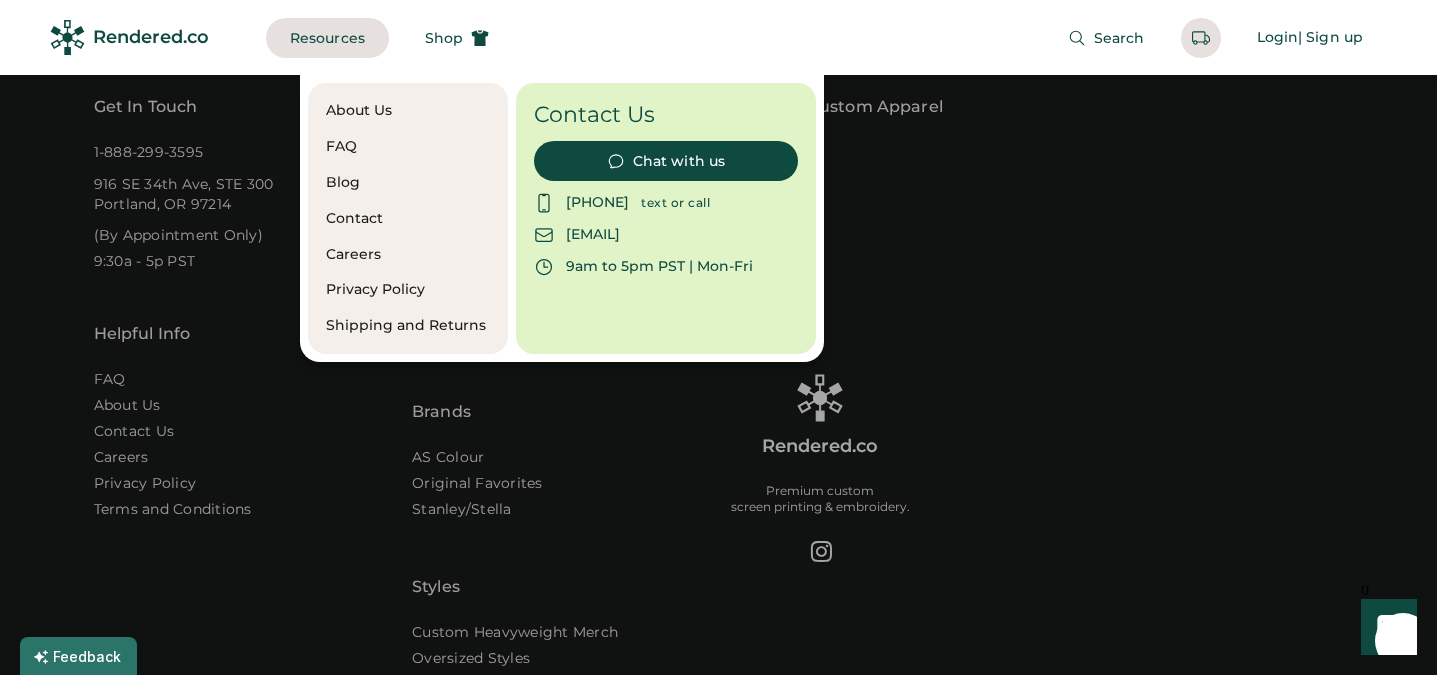 click on "Blog" at bounding box center (408, 183) 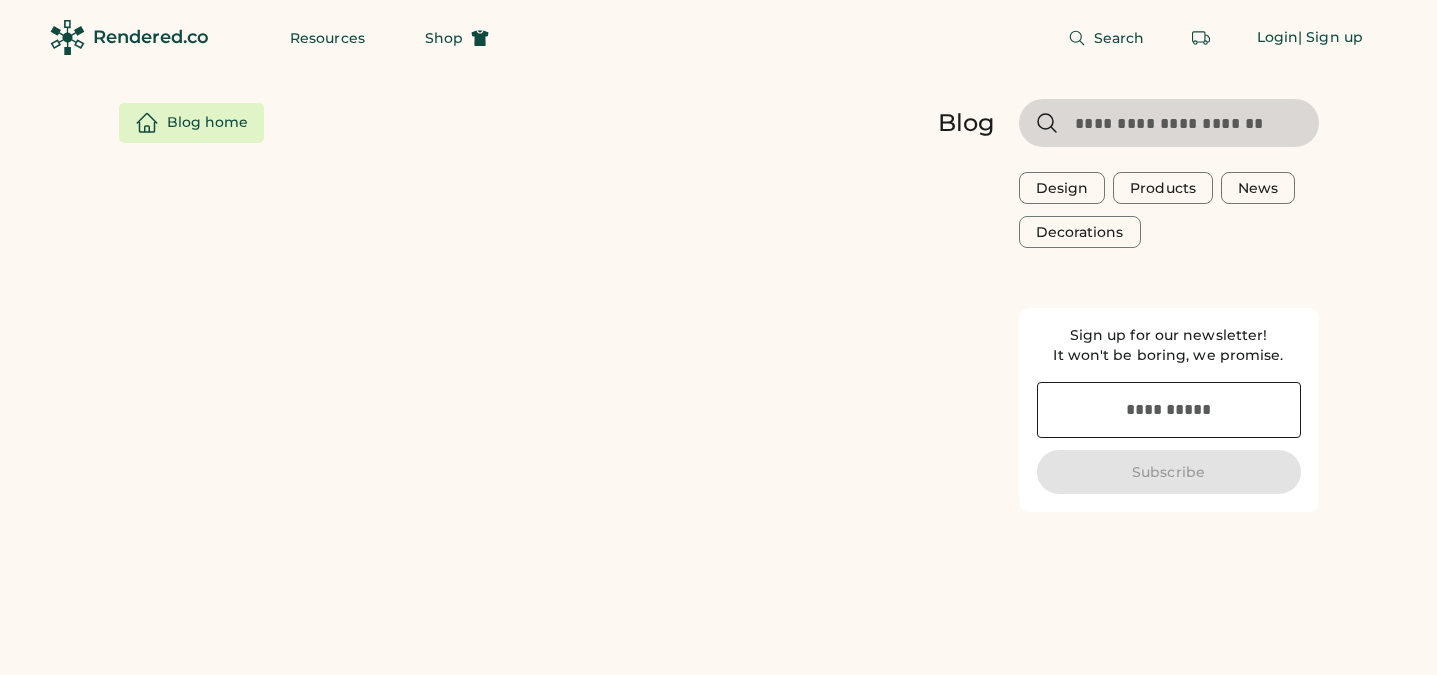 scroll, scrollTop: 0, scrollLeft: 0, axis: both 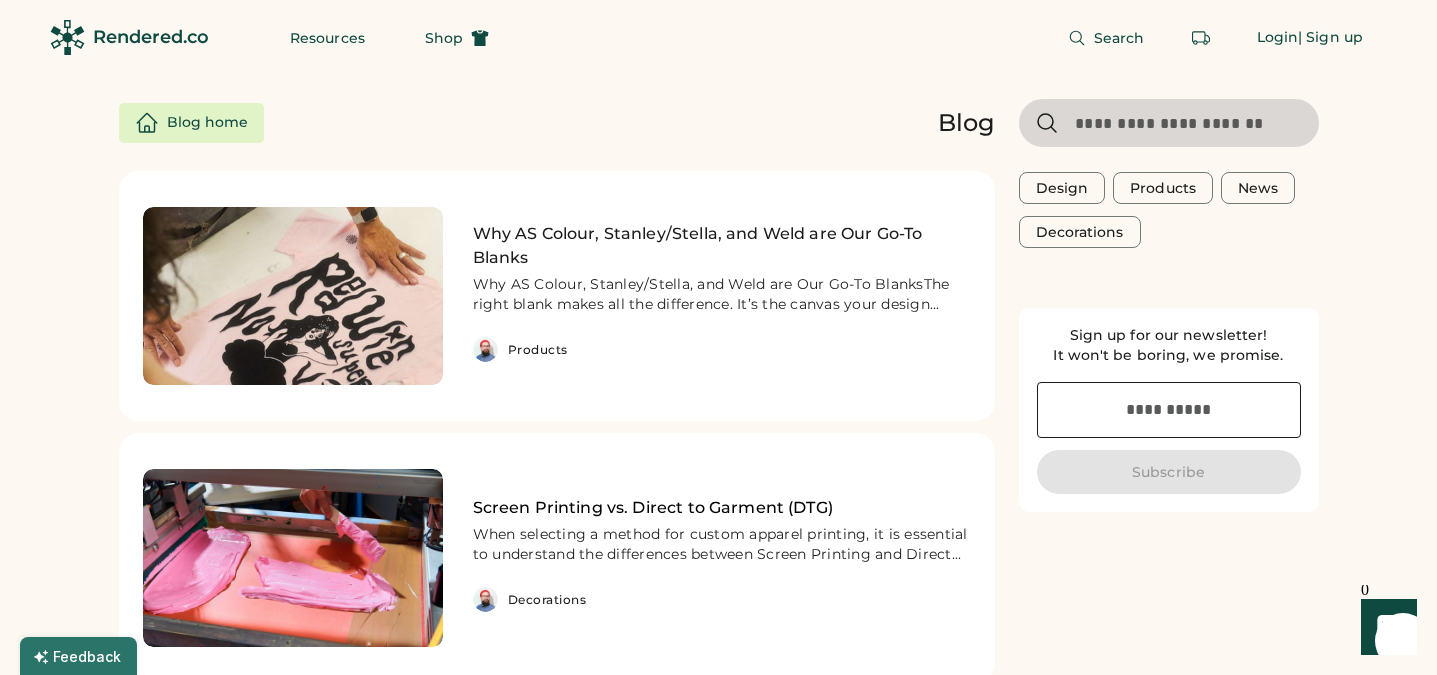 click on "Screen Printing vs. Direct to Garment (DTG)" at bounding box center [722, 508] 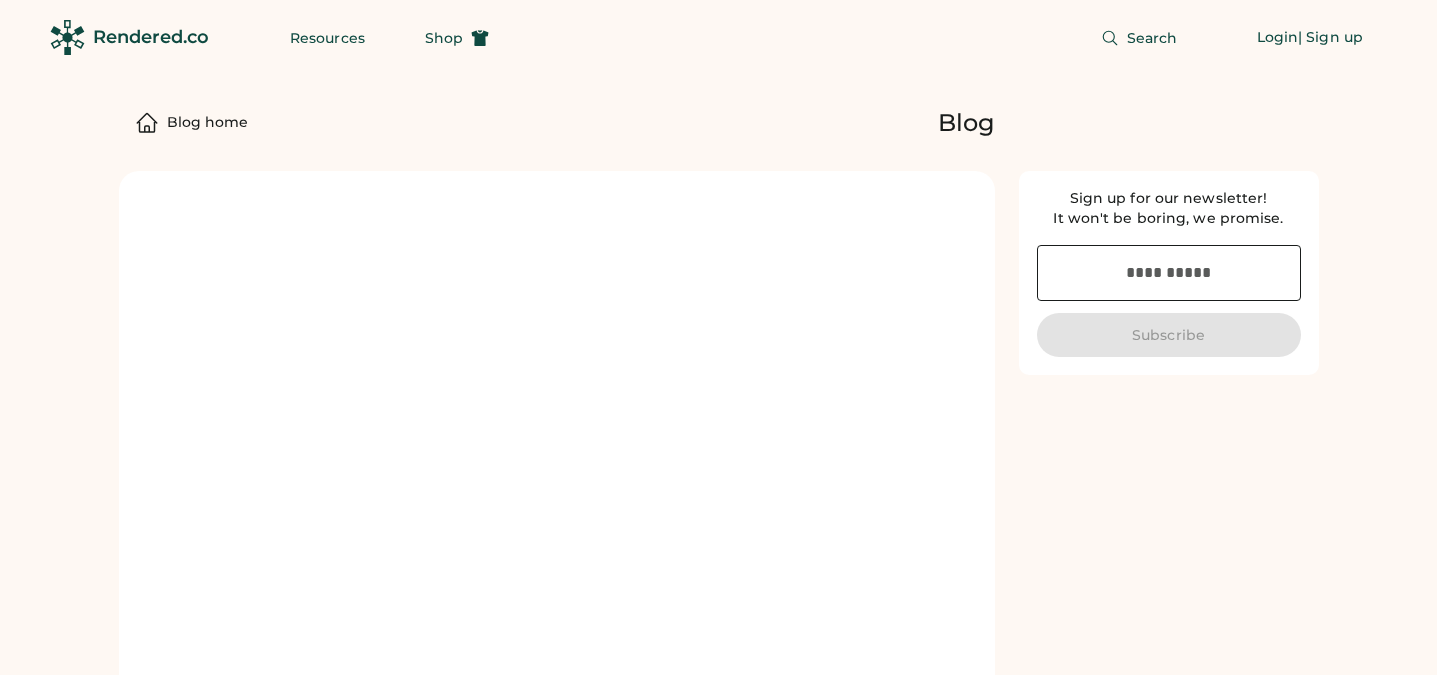 scroll, scrollTop: 0, scrollLeft: 0, axis: both 